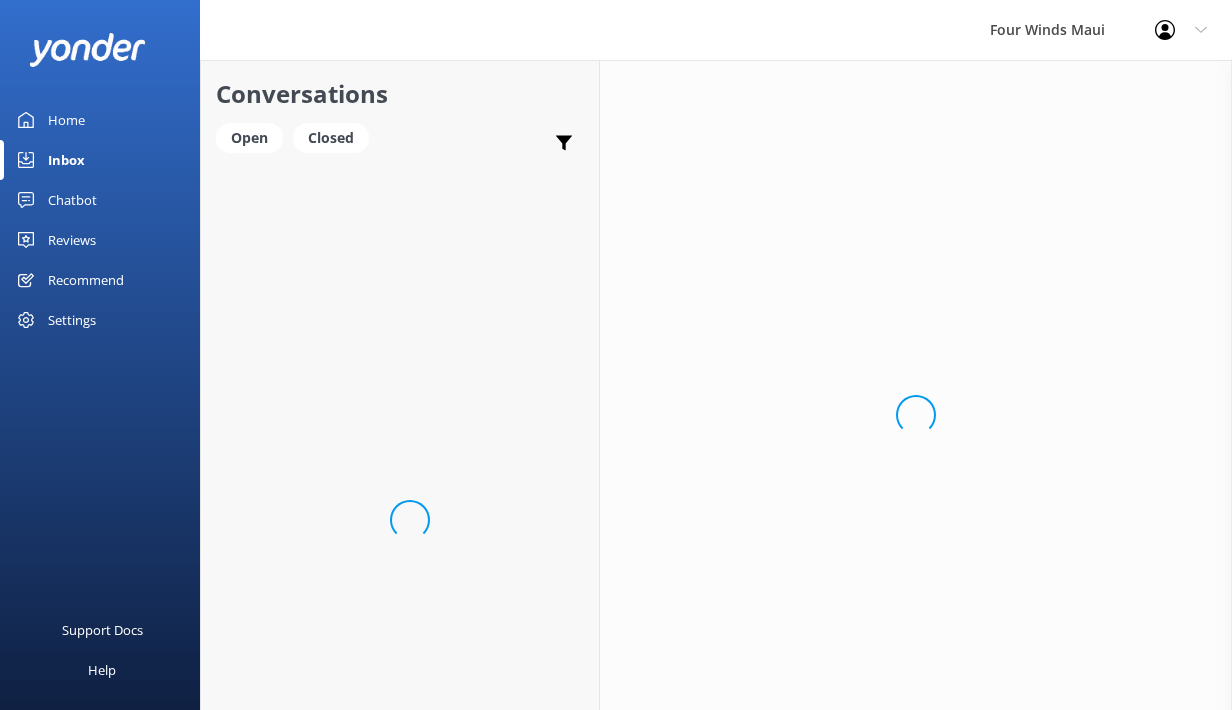 scroll, scrollTop: 0, scrollLeft: 0, axis: both 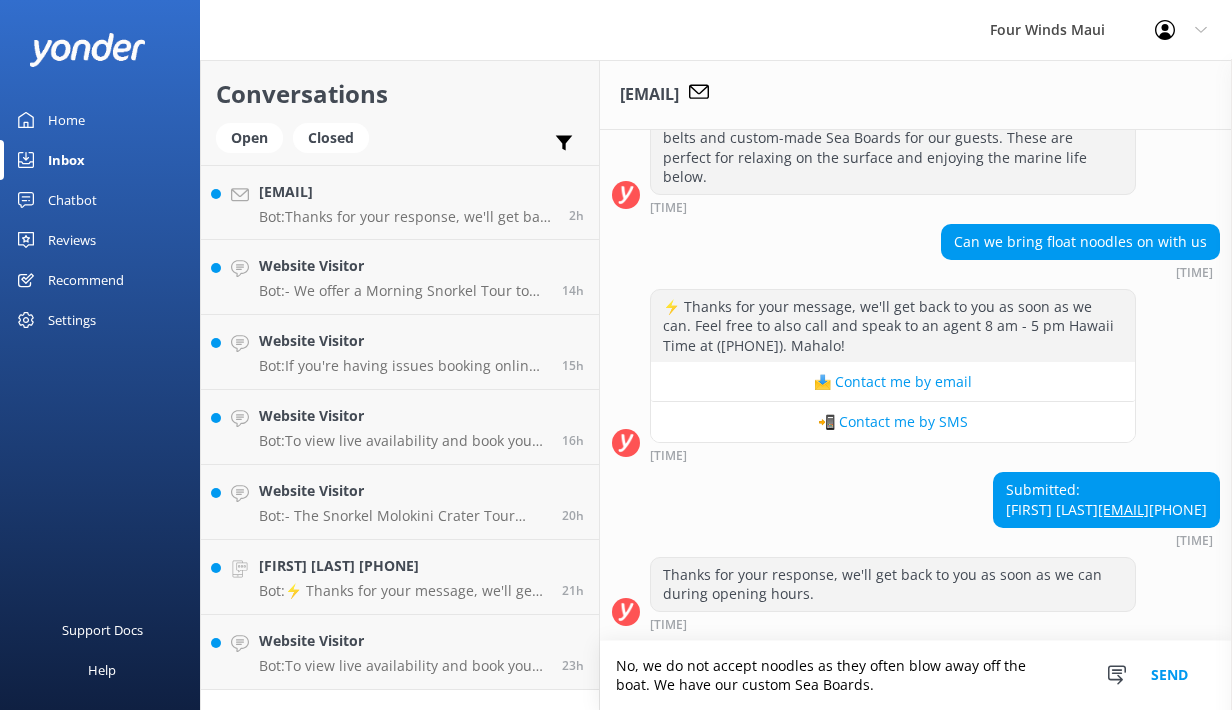 type on "No, we do not accept noodles as they often blow away off the boat. We have our custom Sea Boards." 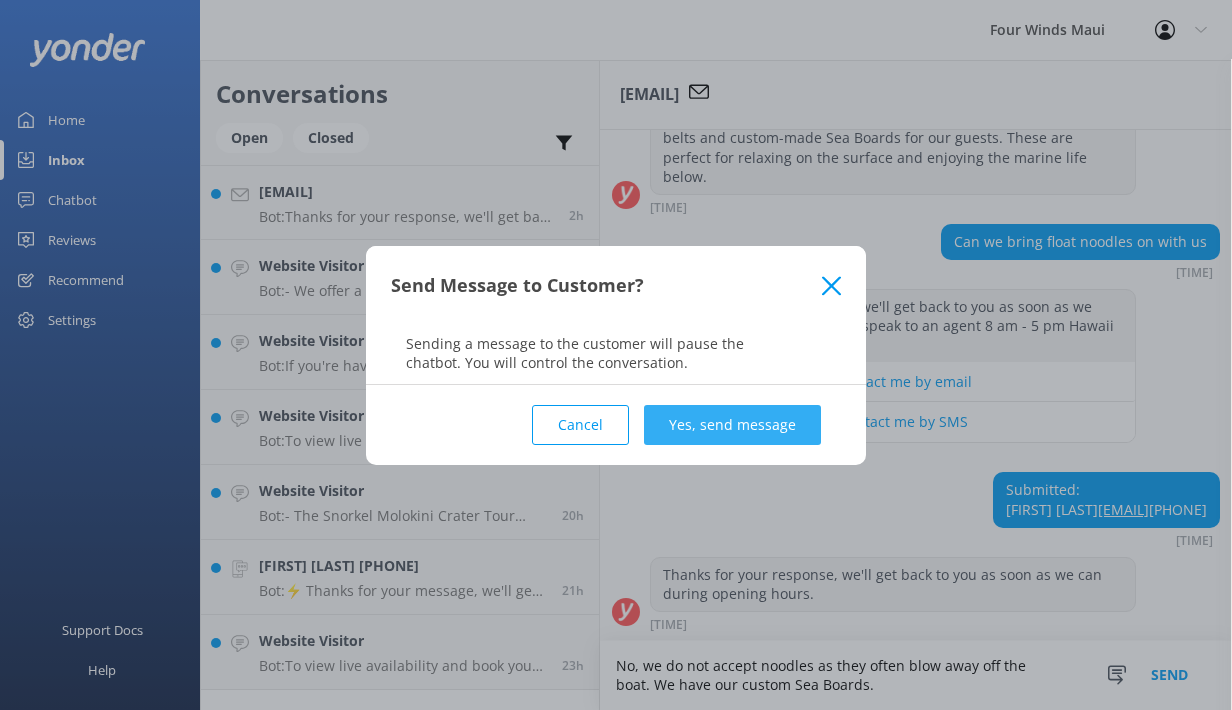 click on "Yes, send message" at bounding box center (732, 425) 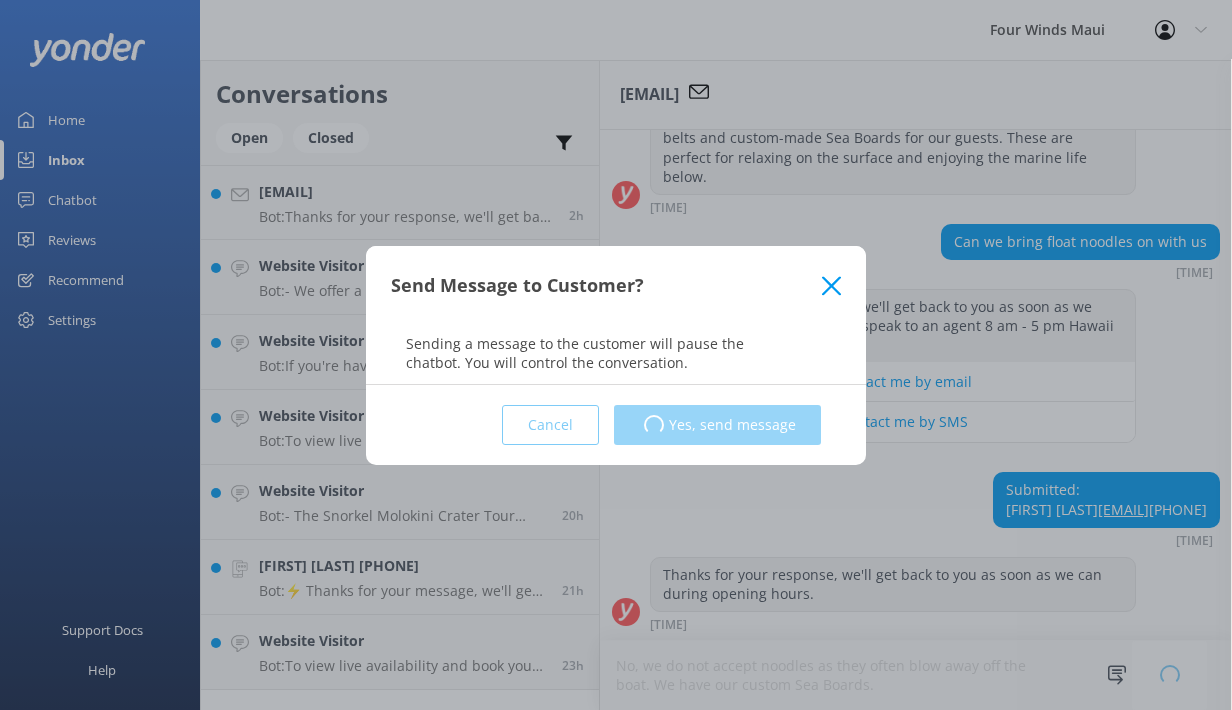 type 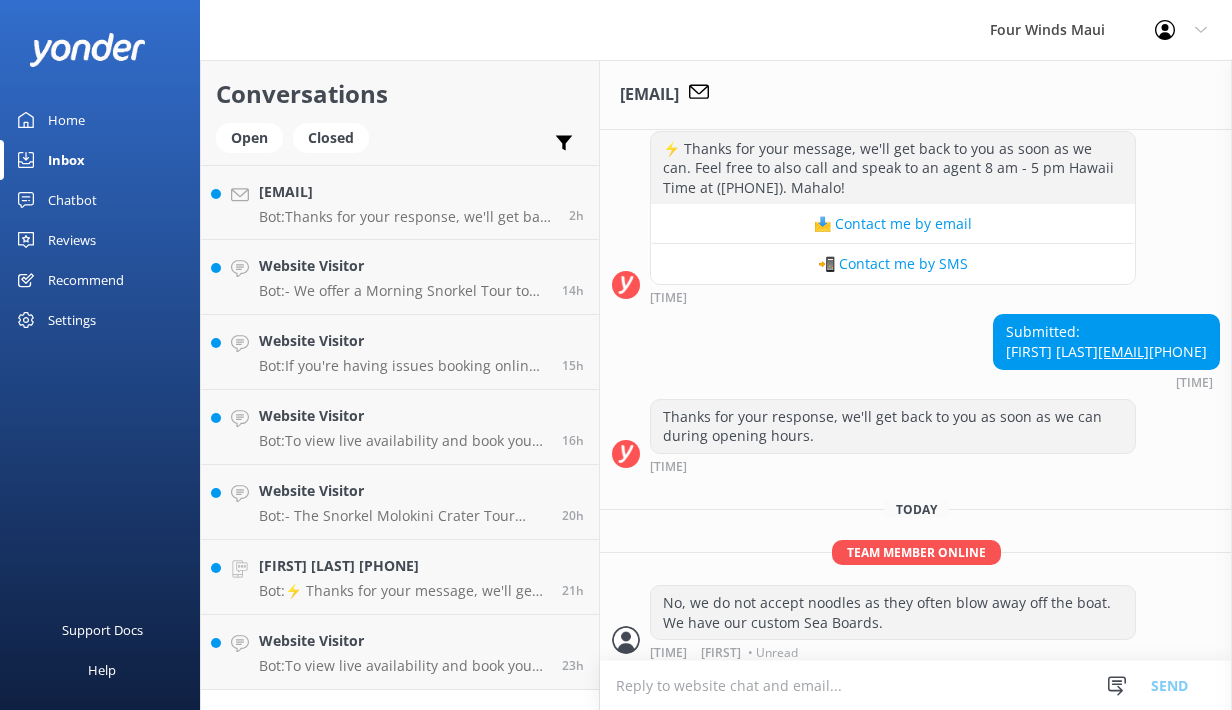 scroll, scrollTop: 363, scrollLeft: 0, axis: vertical 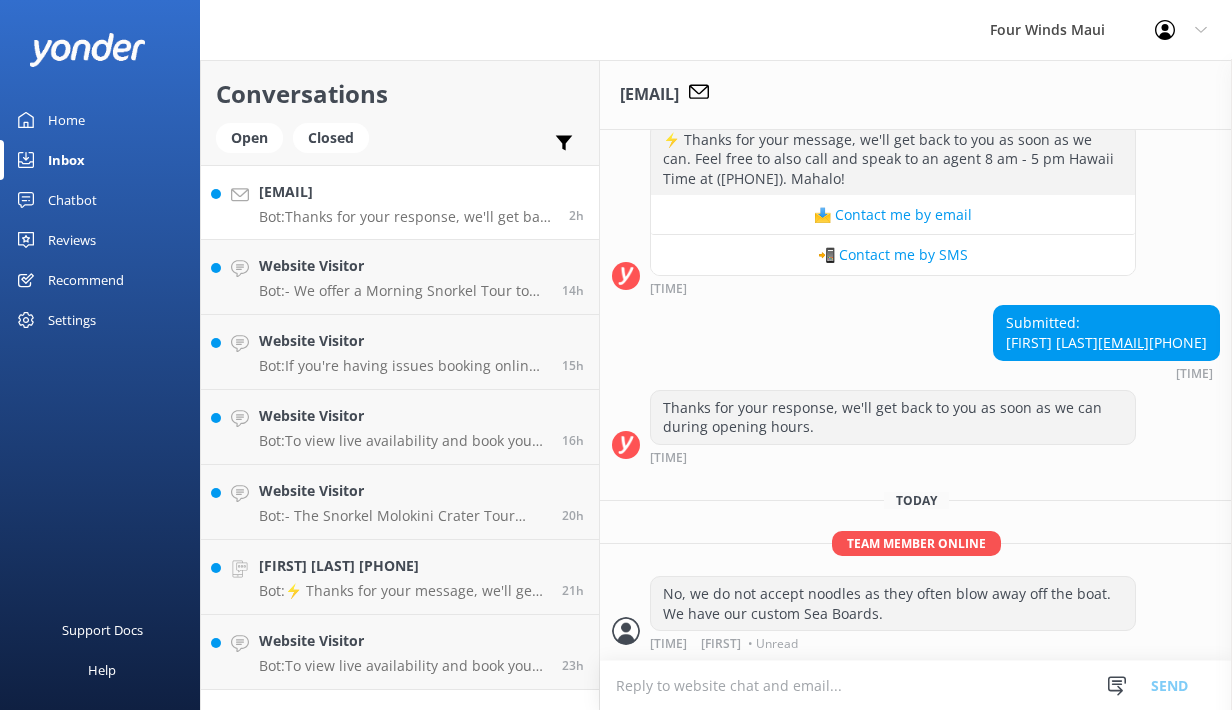 click on "Bot:  Thanks for your response, we'll get back to you as soon as we can during opening hours." at bounding box center (406, 217) 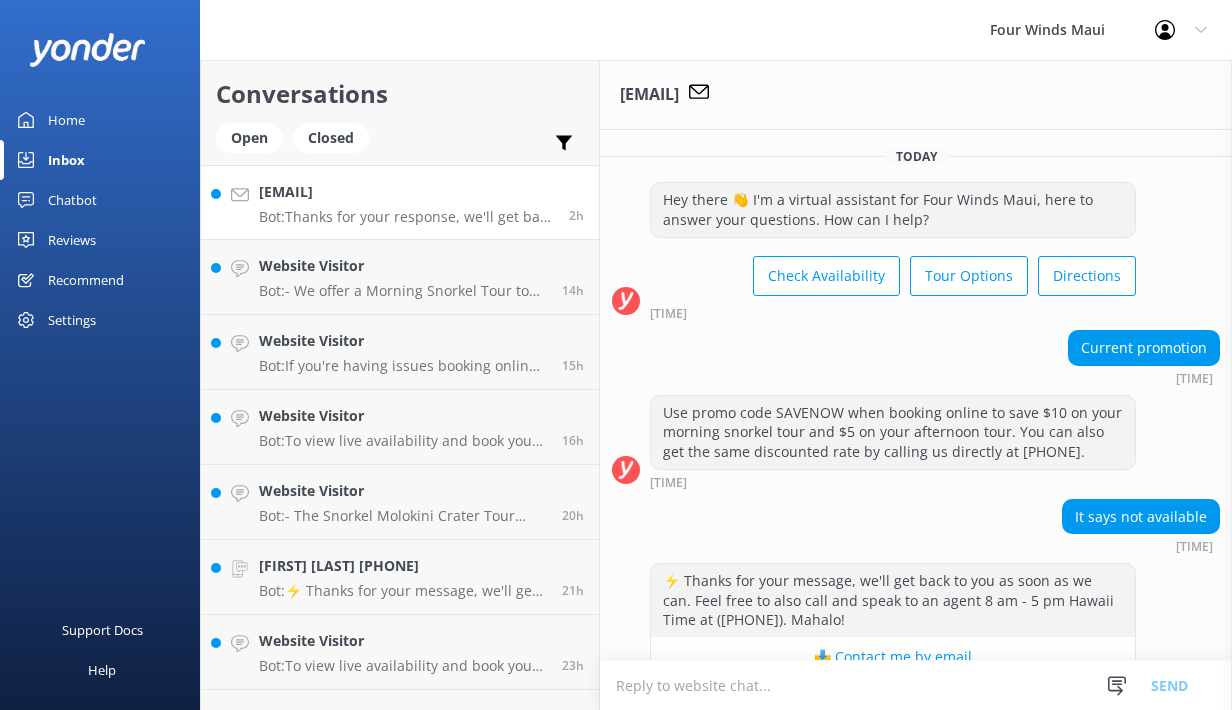 scroll, scrollTop: 549, scrollLeft: 0, axis: vertical 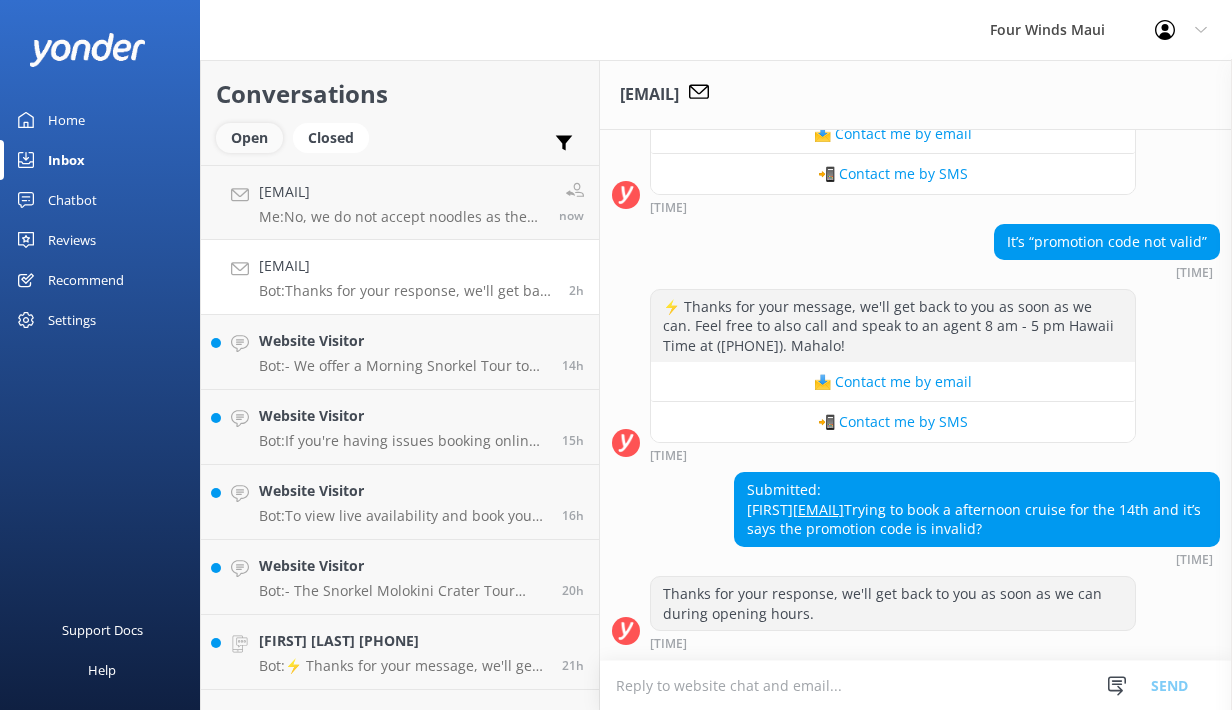 click on "Open" at bounding box center (249, 138) 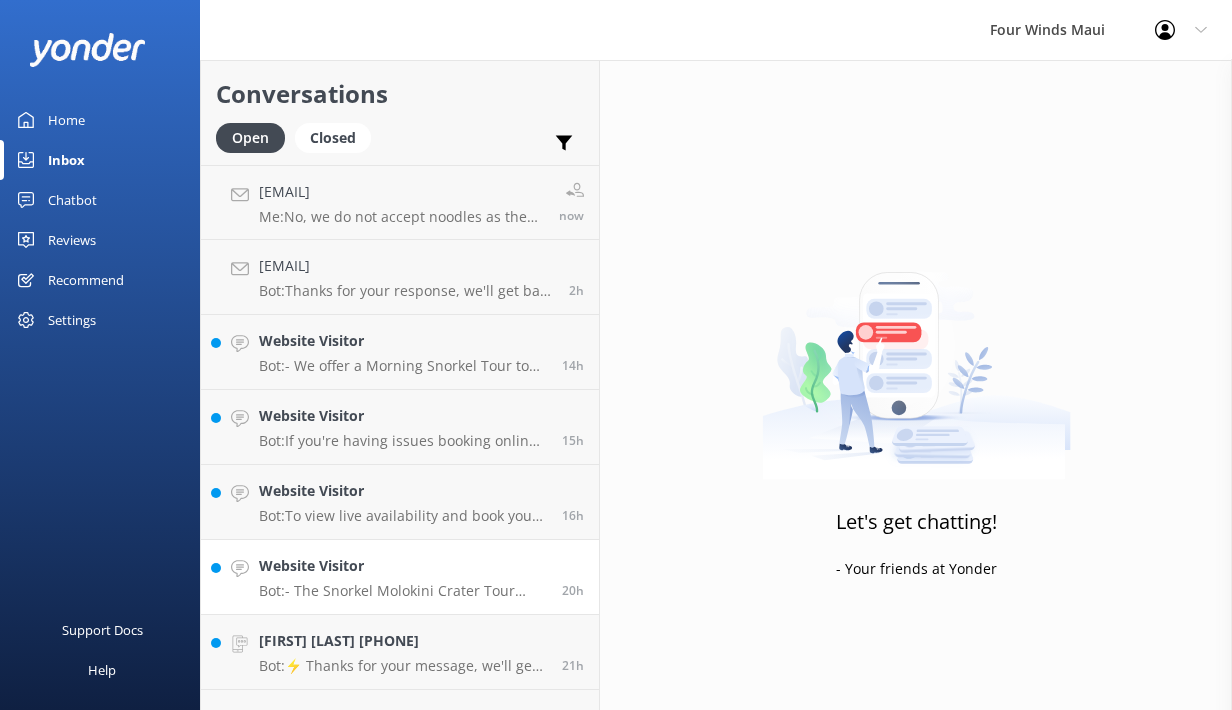 scroll, scrollTop: 130, scrollLeft: 0, axis: vertical 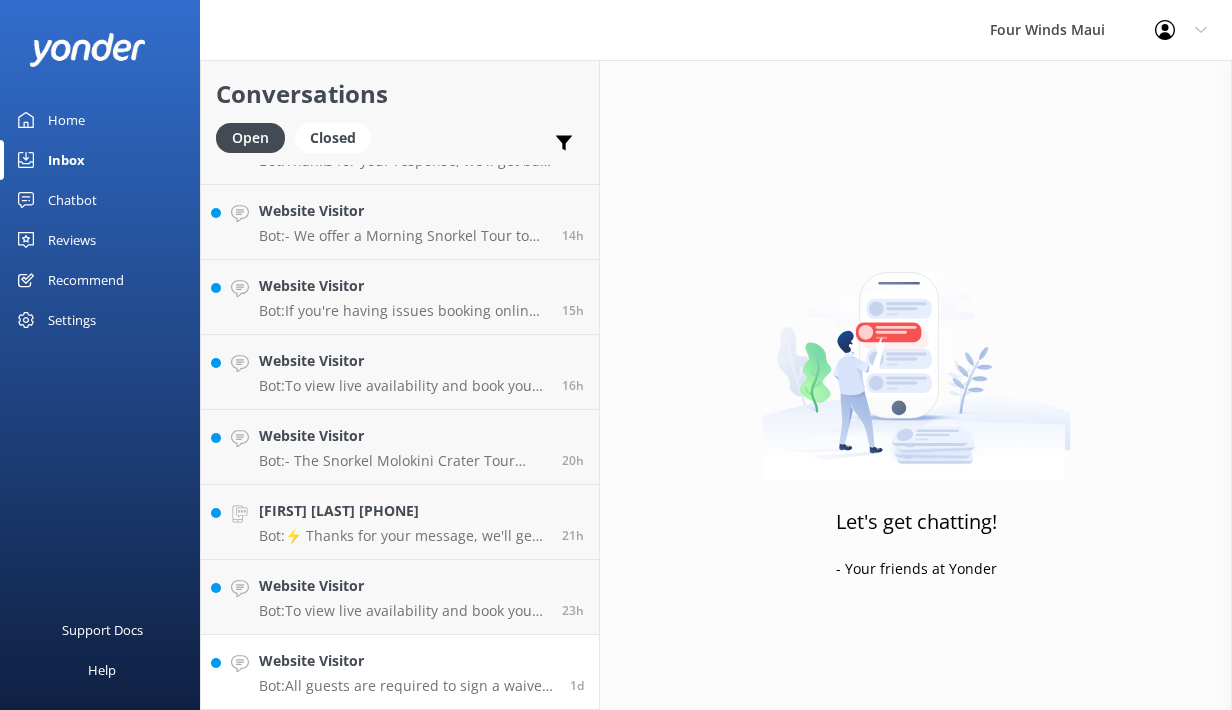 click on "Bot:  All guests are required to sign a waiver before the tour. You can complete it online in advance at [URL]." at bounding box center (407, 686) 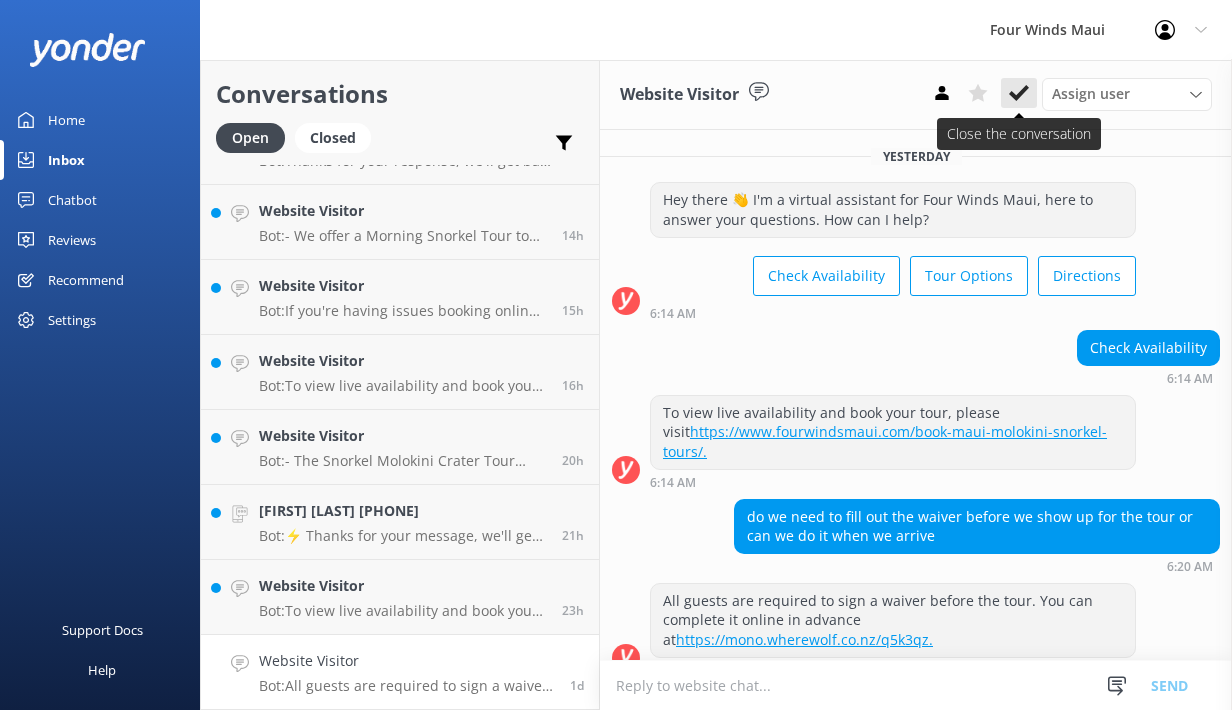 click at bounding box center (1019, 93) 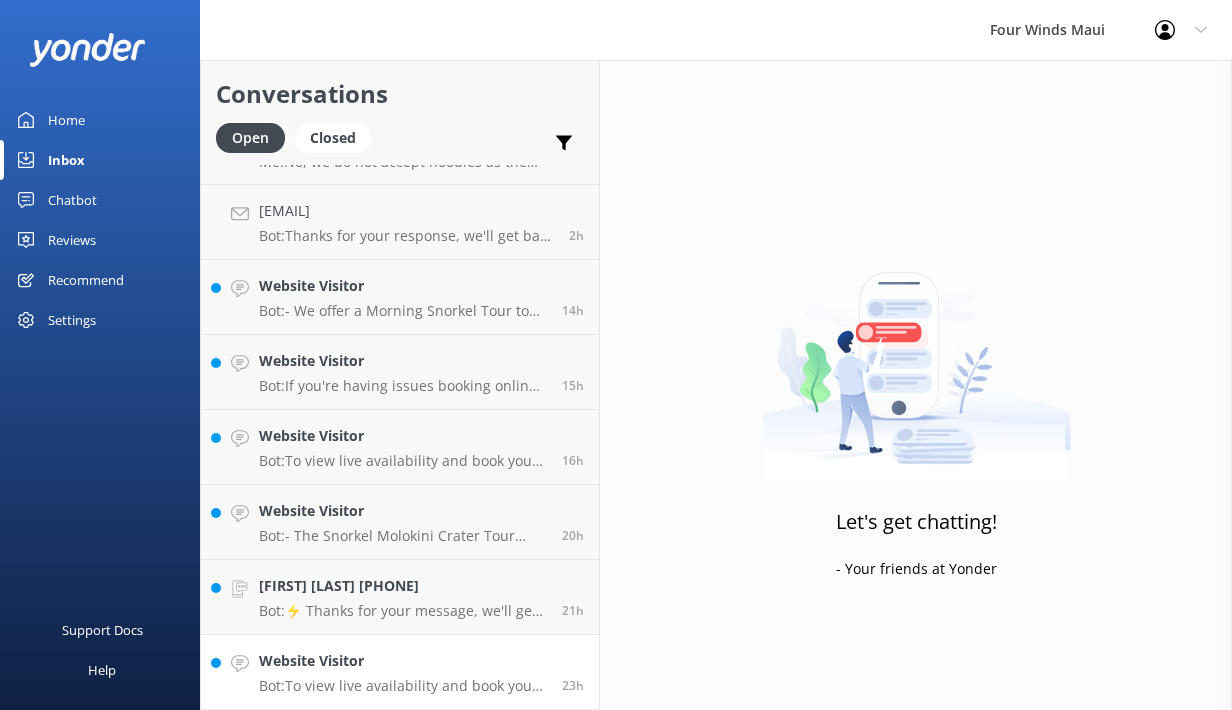 click on "Website Visitor" at bounding box center (403, 661) 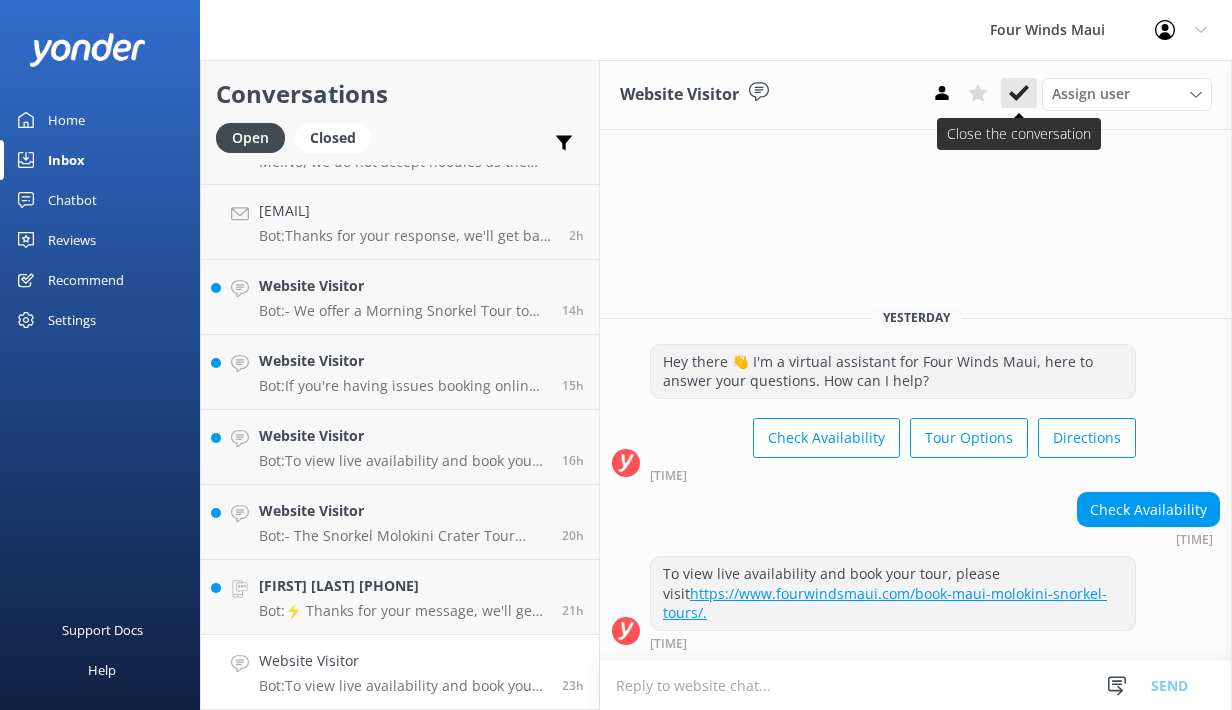 click 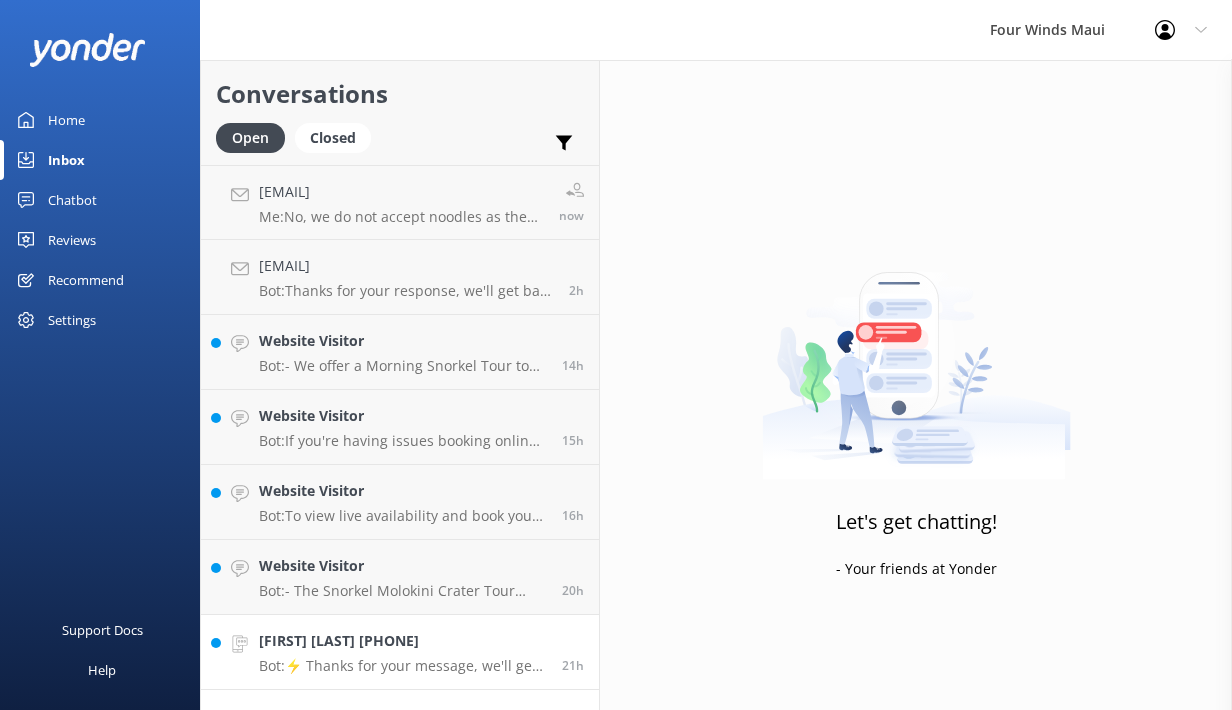 click on "Bot:  ⚡ Thanks for your message, we'll get back to you as soon as we can. Feel free to also call and speak to an agent 8 am - 5 pm Hawaii Time at ([PHONE]). Mahalo!" at bounding box center (403, 666) 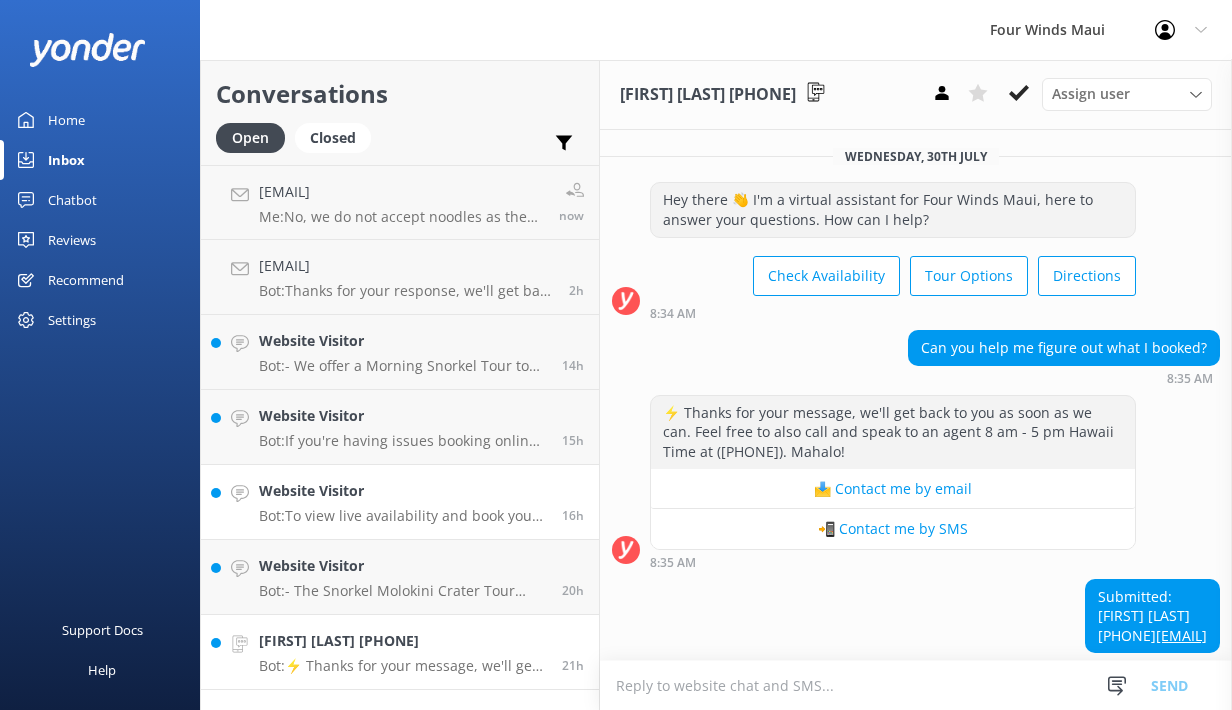 scroll, scrollTop: 459, scrollLeft: 0, axis: vertical 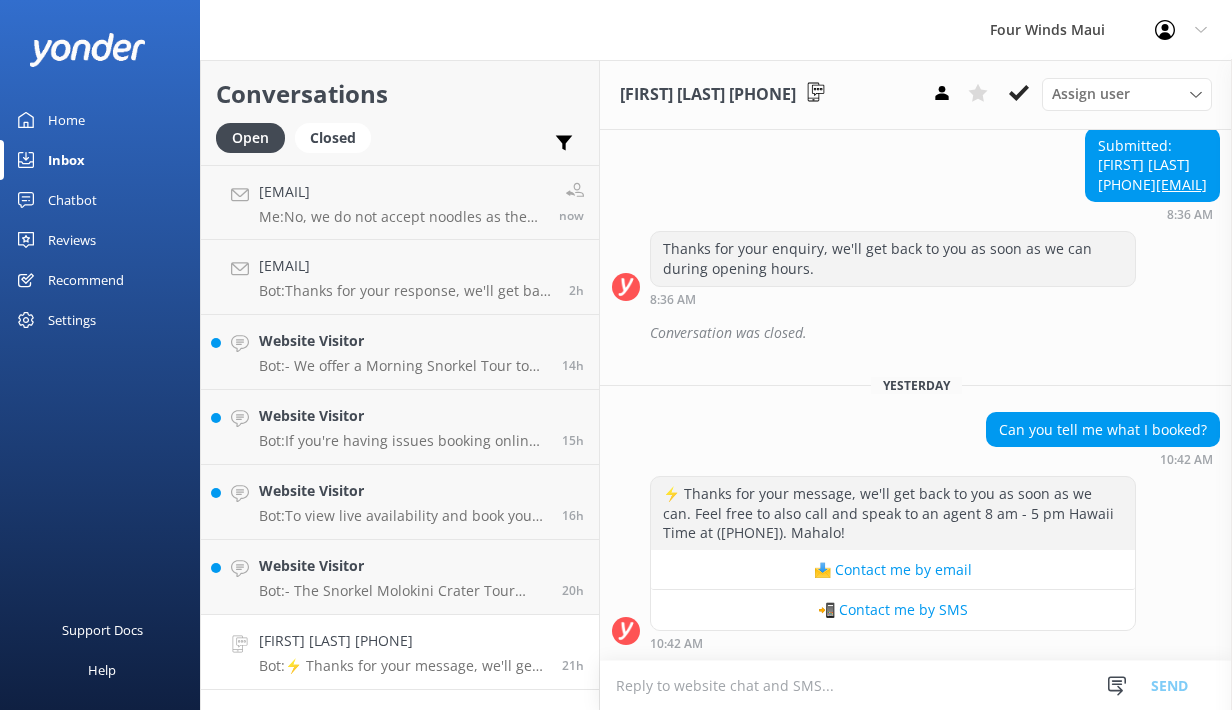 click on "📲 Contact me by SMS" at bounding box center [893, 610] 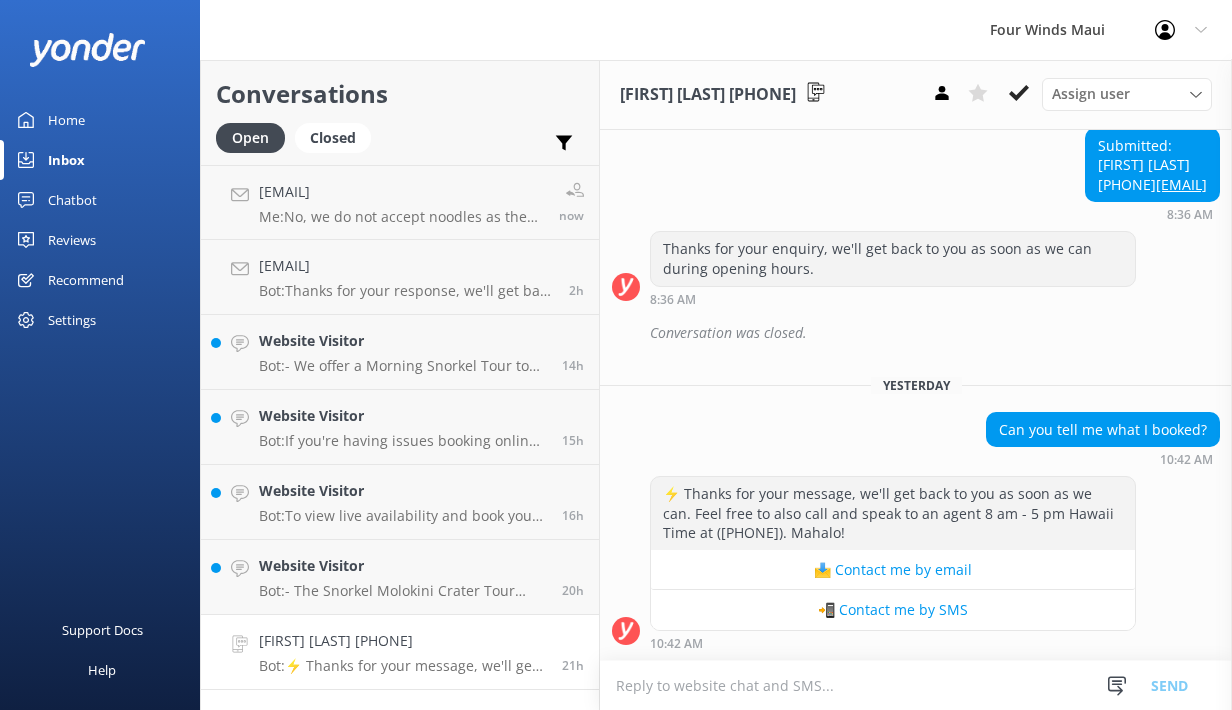 click on "📩 Contact me by email" at bounding box center [893, 570] 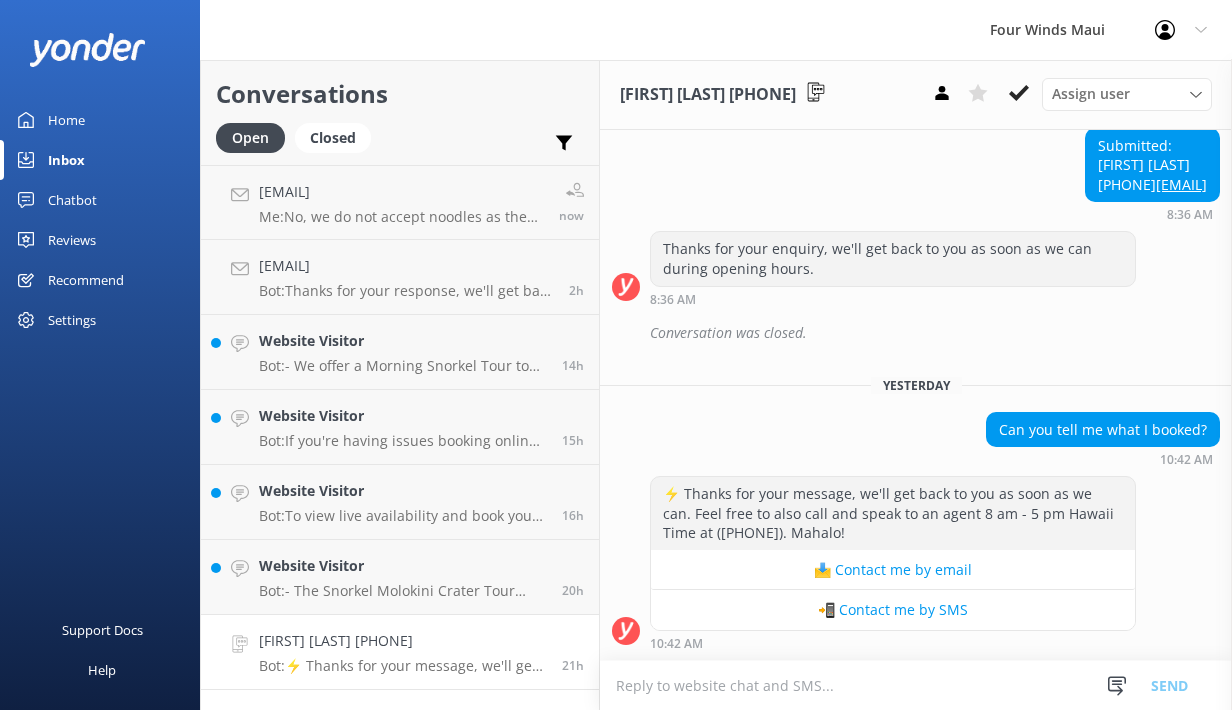 click on "Bot:  ⚡ Thanks for your message, we'll get back to you as soon as we can. Feel free to also call and speak to an agent 8 am - 5 pm Hawaii Time at ([PHONE]). Mahalo!" at bounding box center [403, 666] 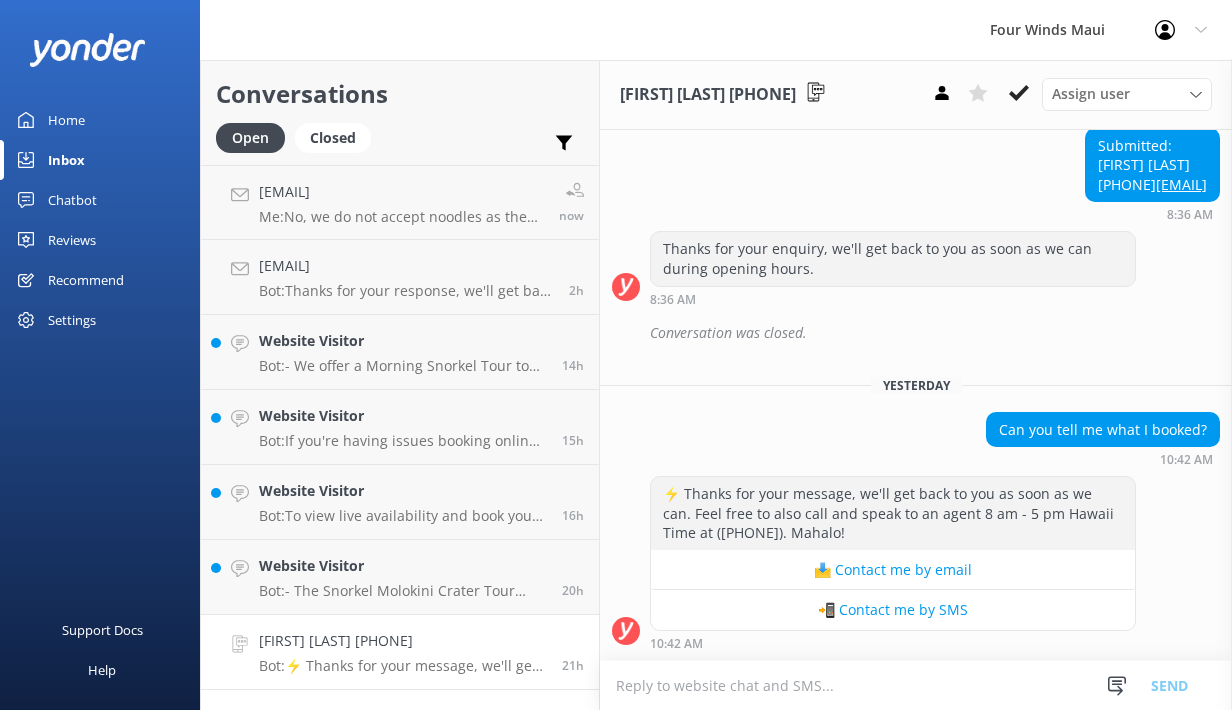 click on "📲 Contact me by SMS" at bounding box center (893, 610) 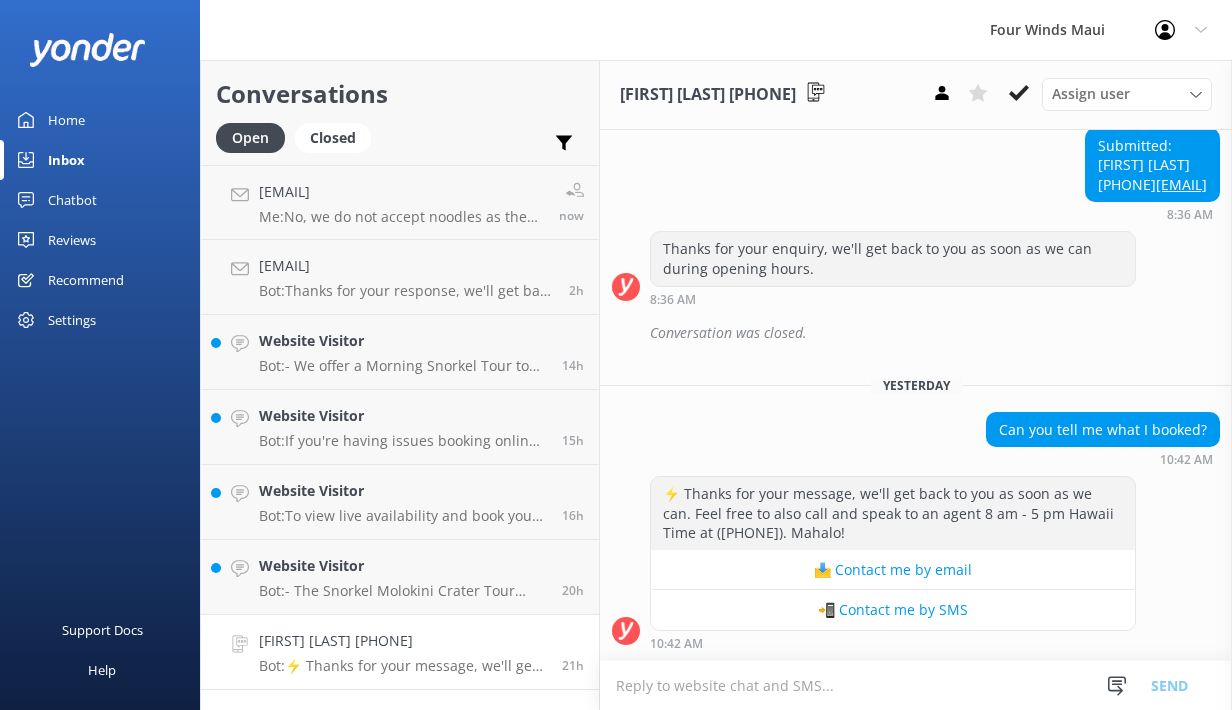 click at bounding box center [916, 685] 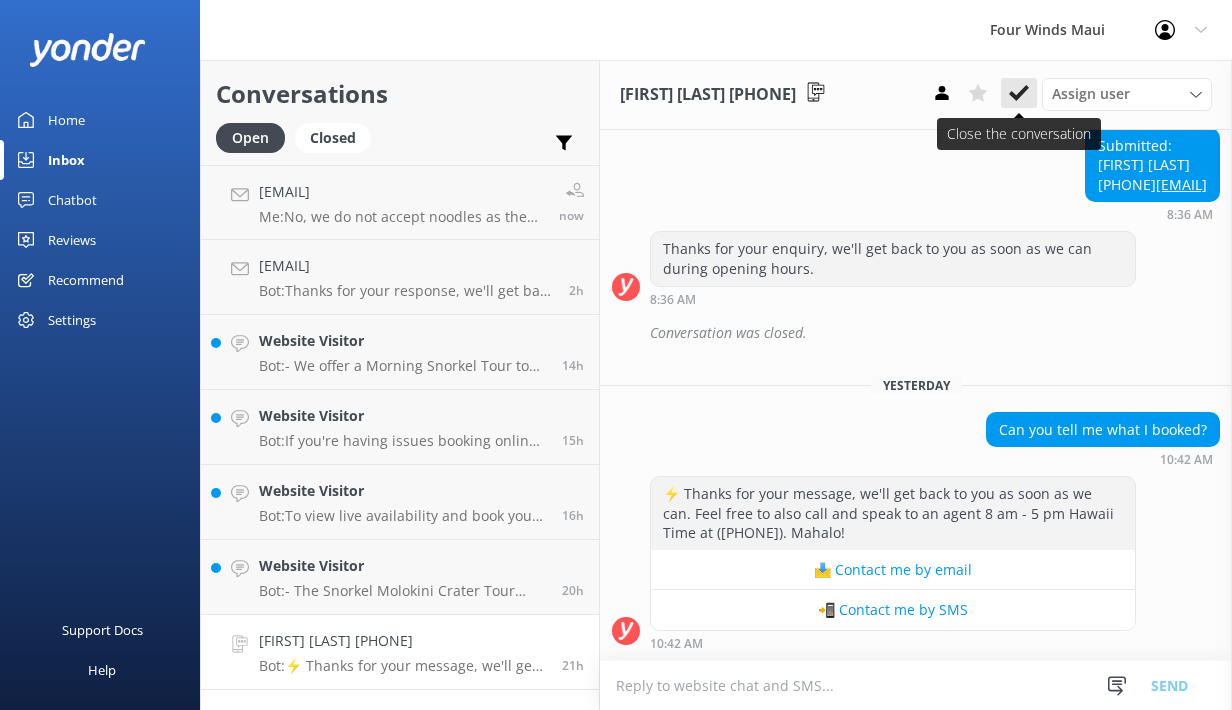 click 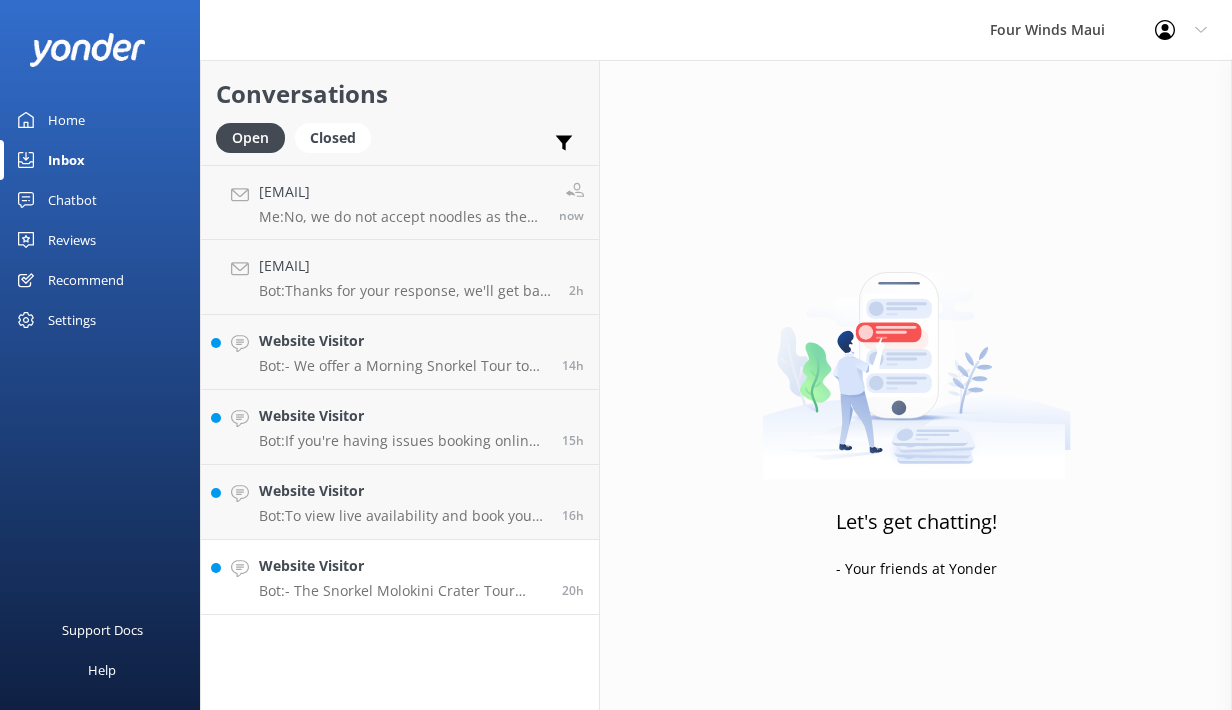click on "Bot:  - The Snorkel Molokini Crater Tour offers the most time at Molokini Crater, with clear waters and vibrant marine life. It includes a 5-hour cruise, breakfast, lunch, and snorkeling gear.
- The Maui Magic does not have a glass-bottom viewing room, unlike the Four Winds, which offers a large glass-bottom viewing area.
- If you prefer a shorter trip with a higher chance of seeing turtles, the Snorkel Coral Gardens Tour might be a better option.
For more details, you can compare the tours at https://www.fourwindsmaui.com/compare-maui- snorkel-trips/." at bounding box center [403, 591] 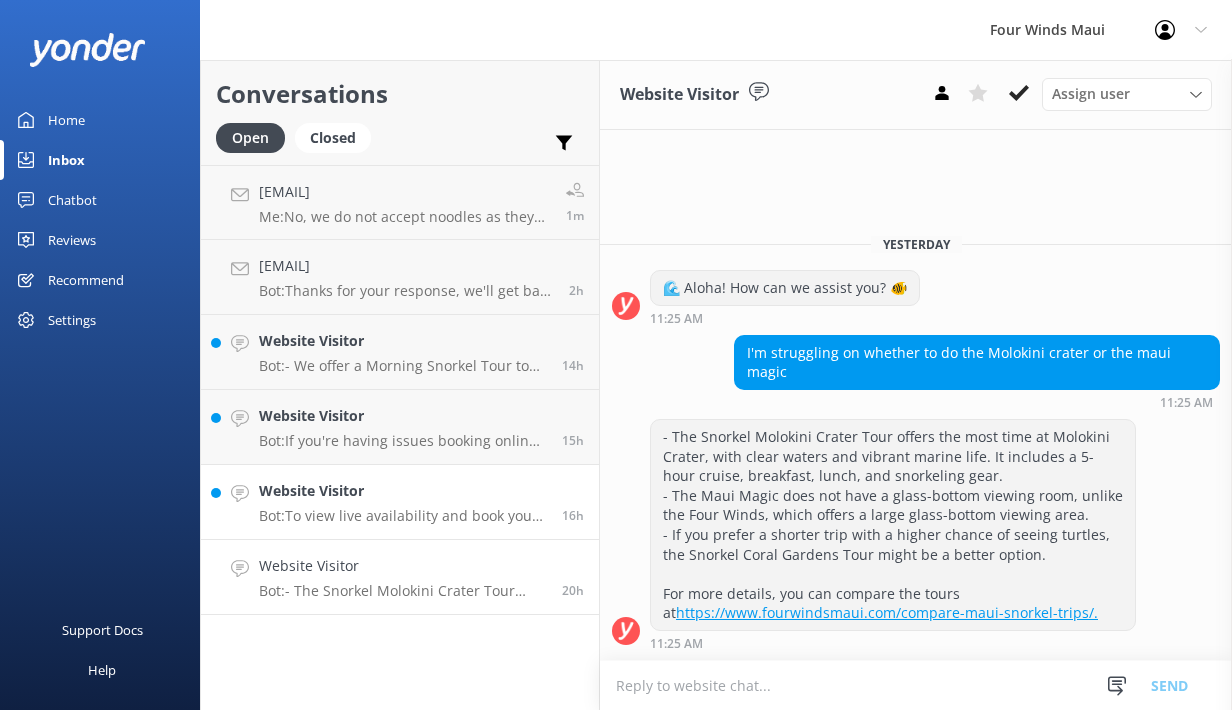 click on "Website Visitor" at bounding box center (403, 491) 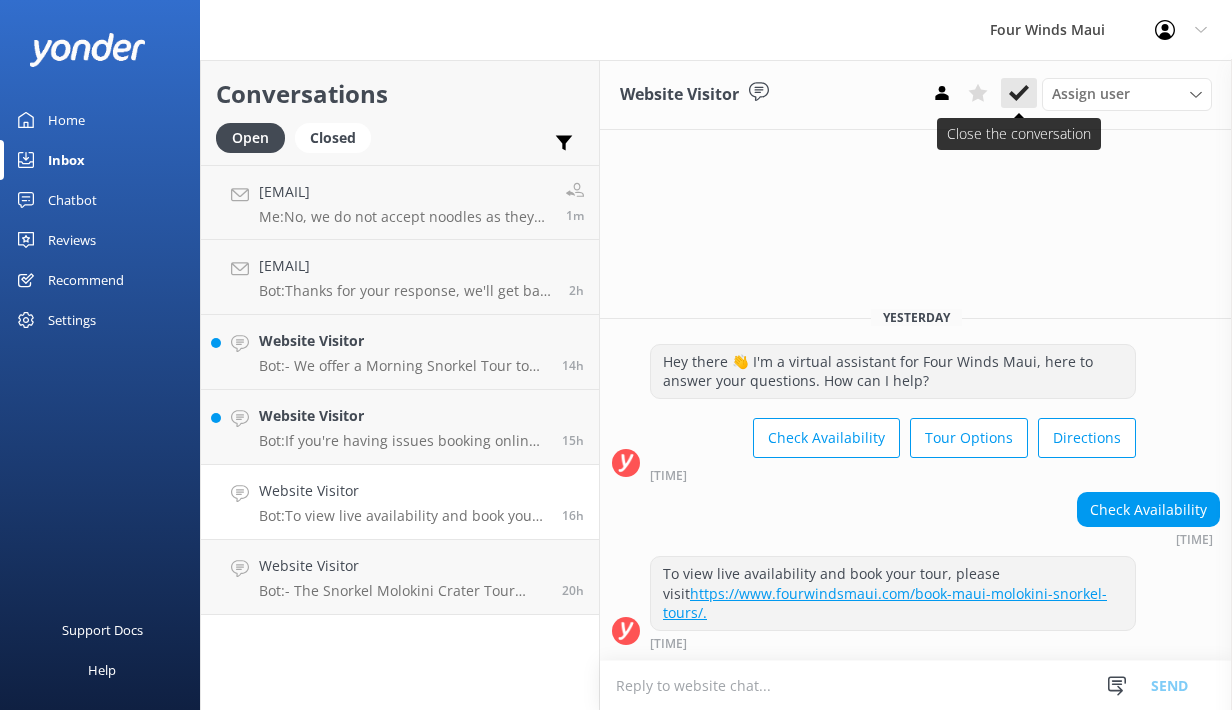 click 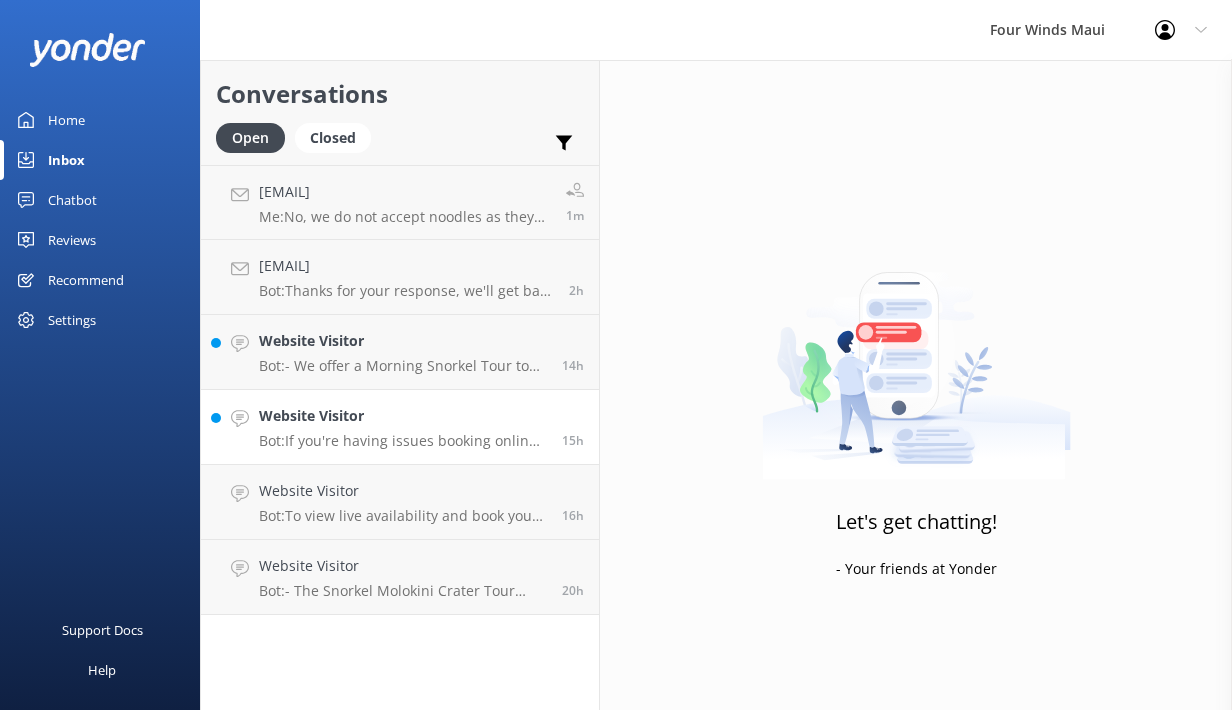 click on "Bot:  If you're having issues booking online, please contact the Four Winds Maui team at ([PHONE]), or email [EMAIL]." at bounding box center (403, 441) 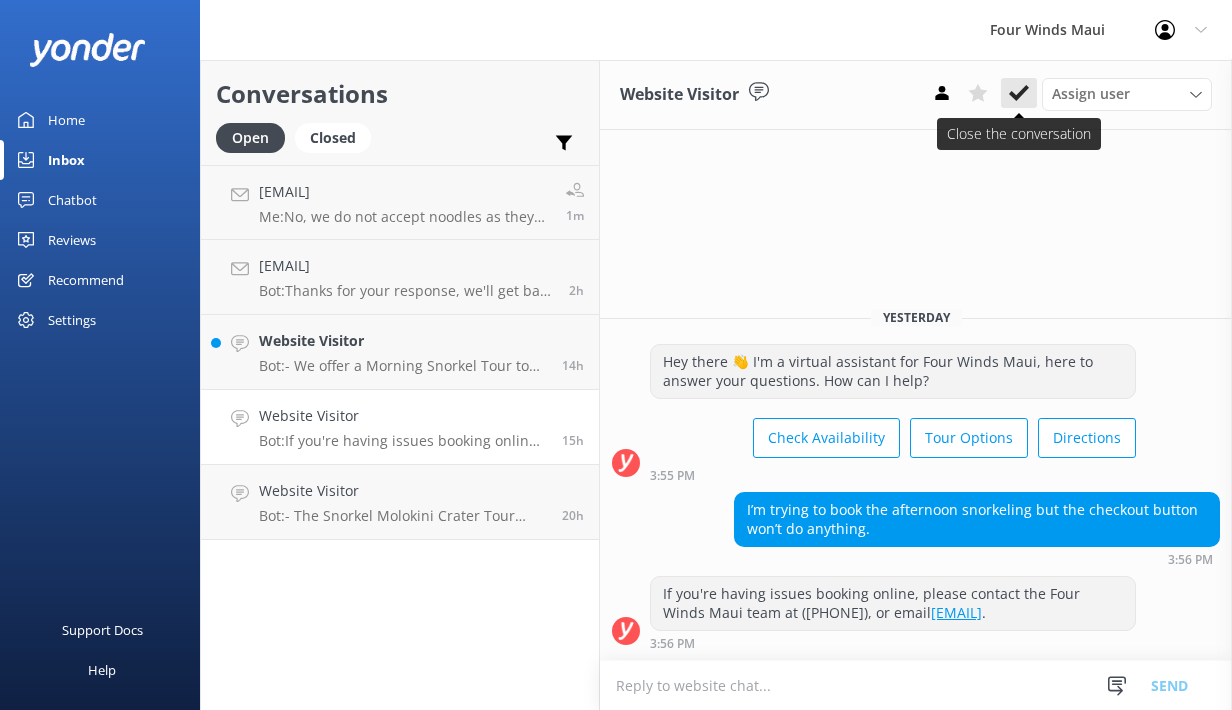 click 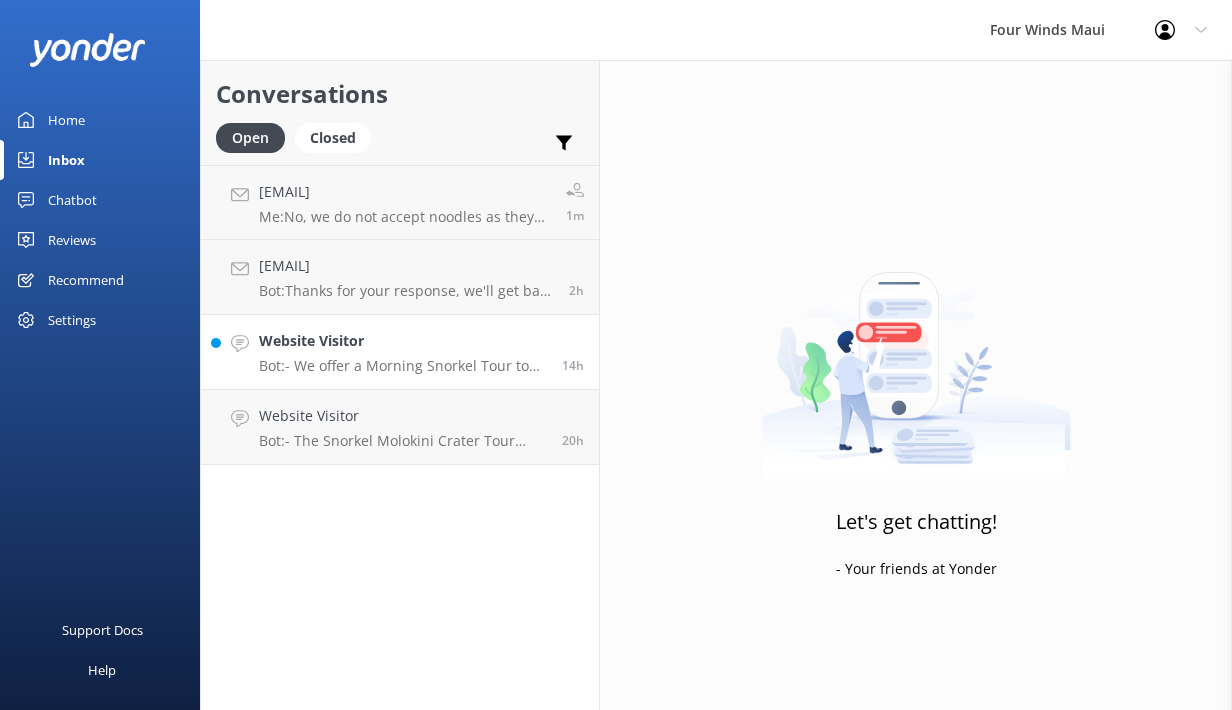 click on "Website Visitor" at bounding box center [403, 341] 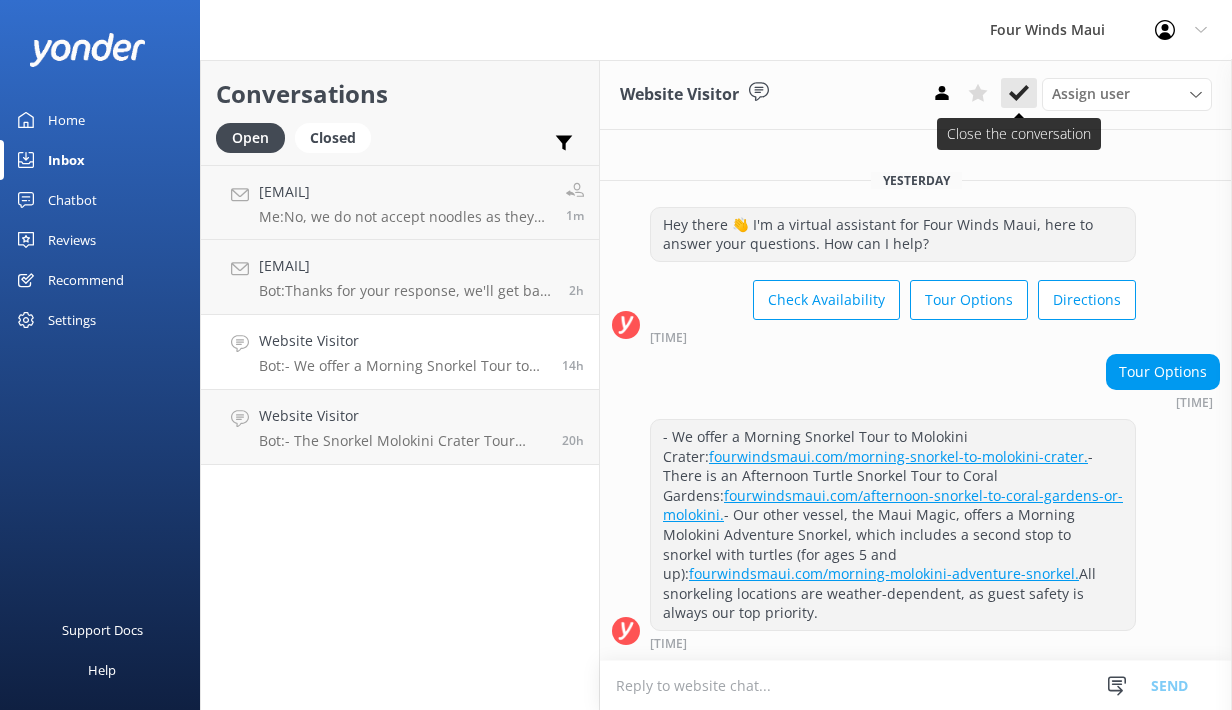 click 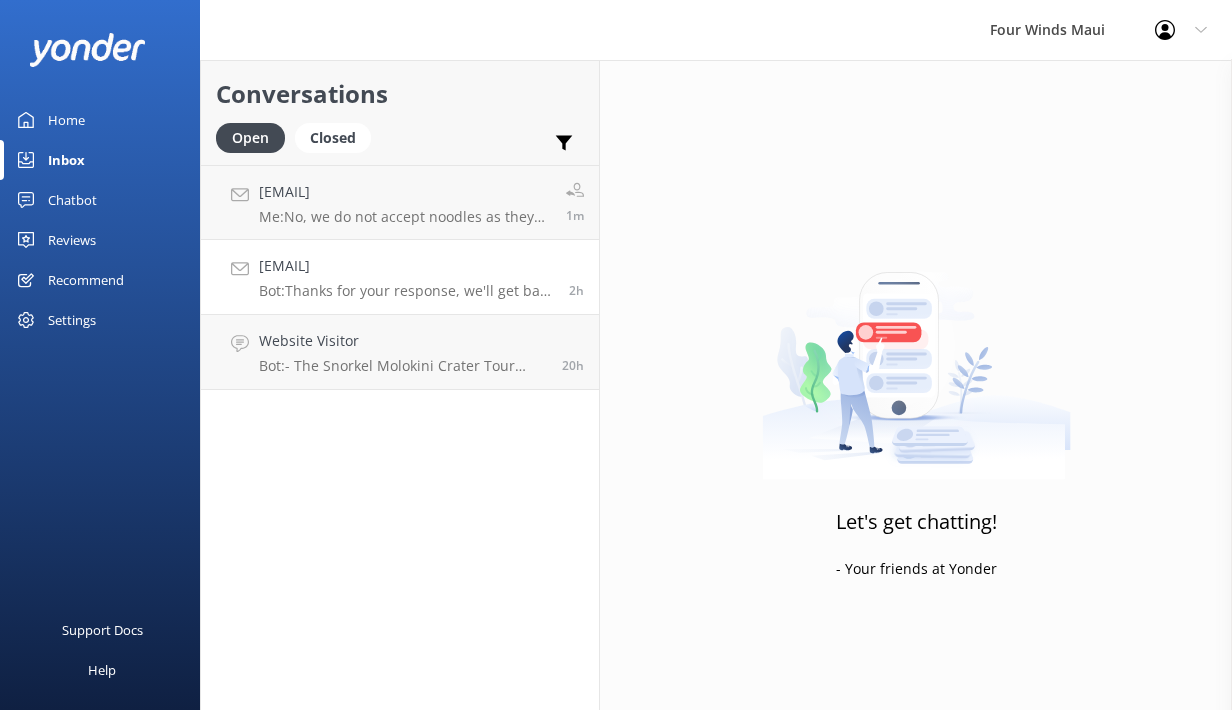 click on "[EMAIL]" at bounding box center (406, 266) 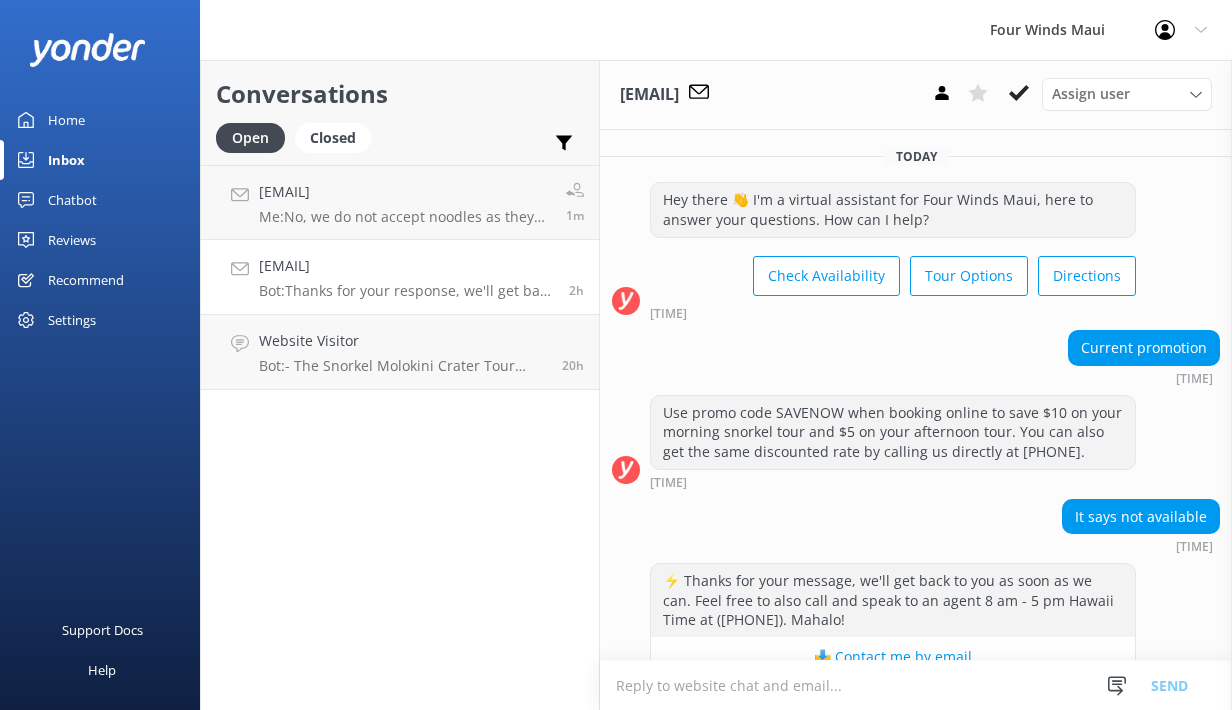 scroll, scrollTop: 549, scrollLeft: 0, axis: vertical 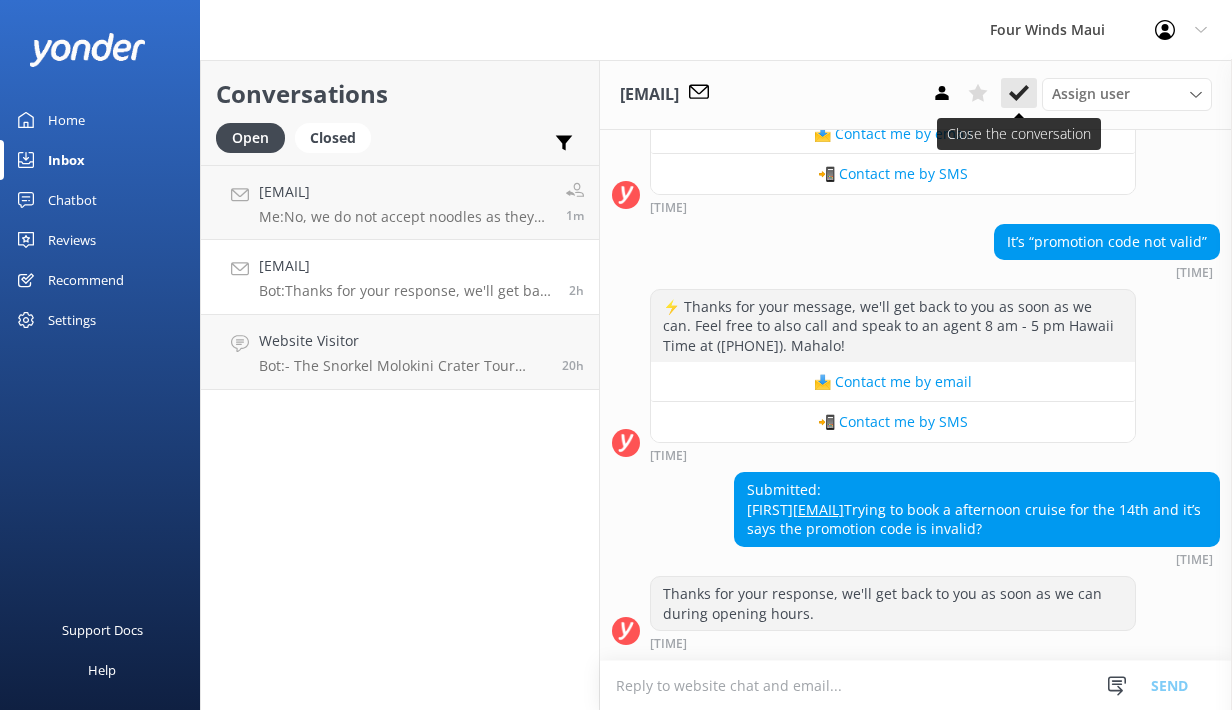 click 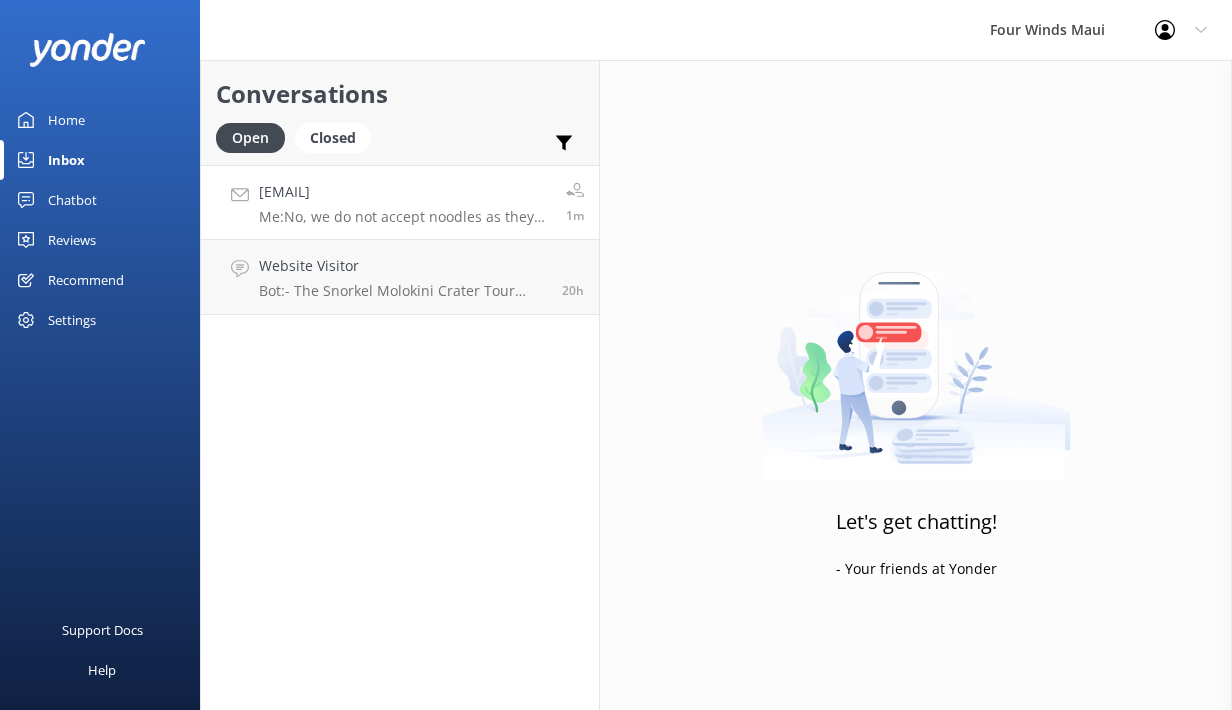 click on "Me:  No, we do not accept noodles as they often blow away off the boat. We have our custom Sea Boards." at bounding box center [405, 217] 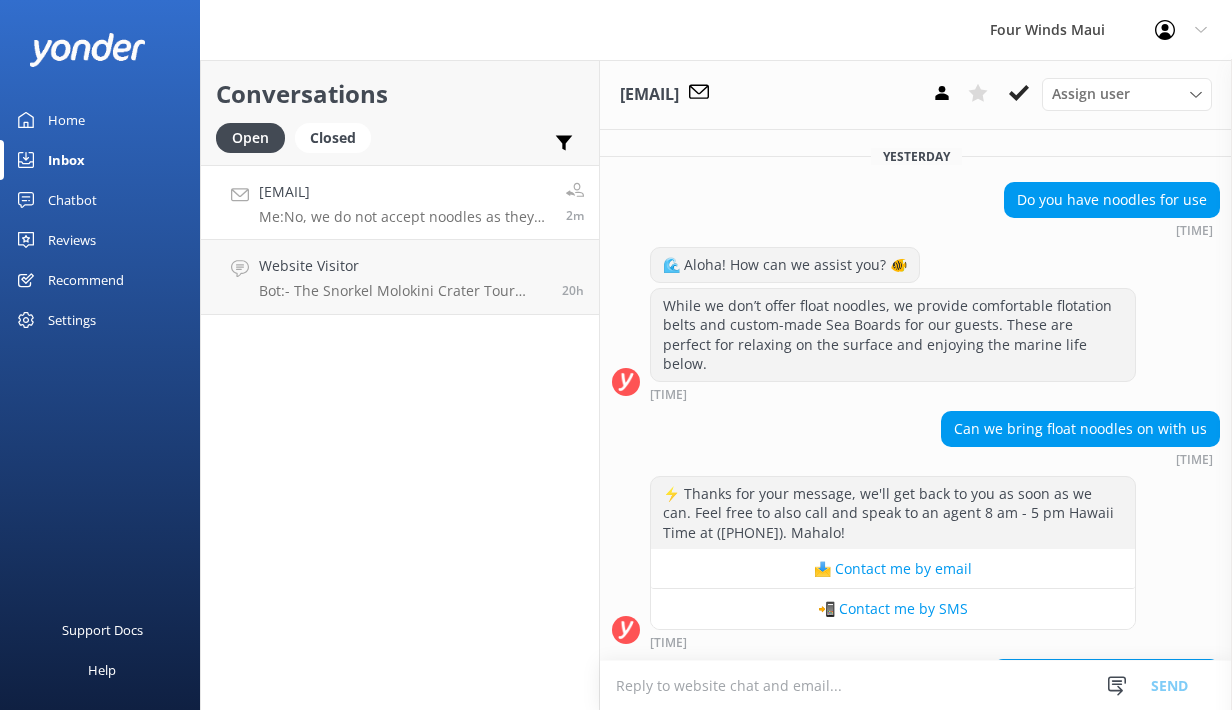 scroll, scrollTop: 363, scrollLeft: 0, axis: vertical 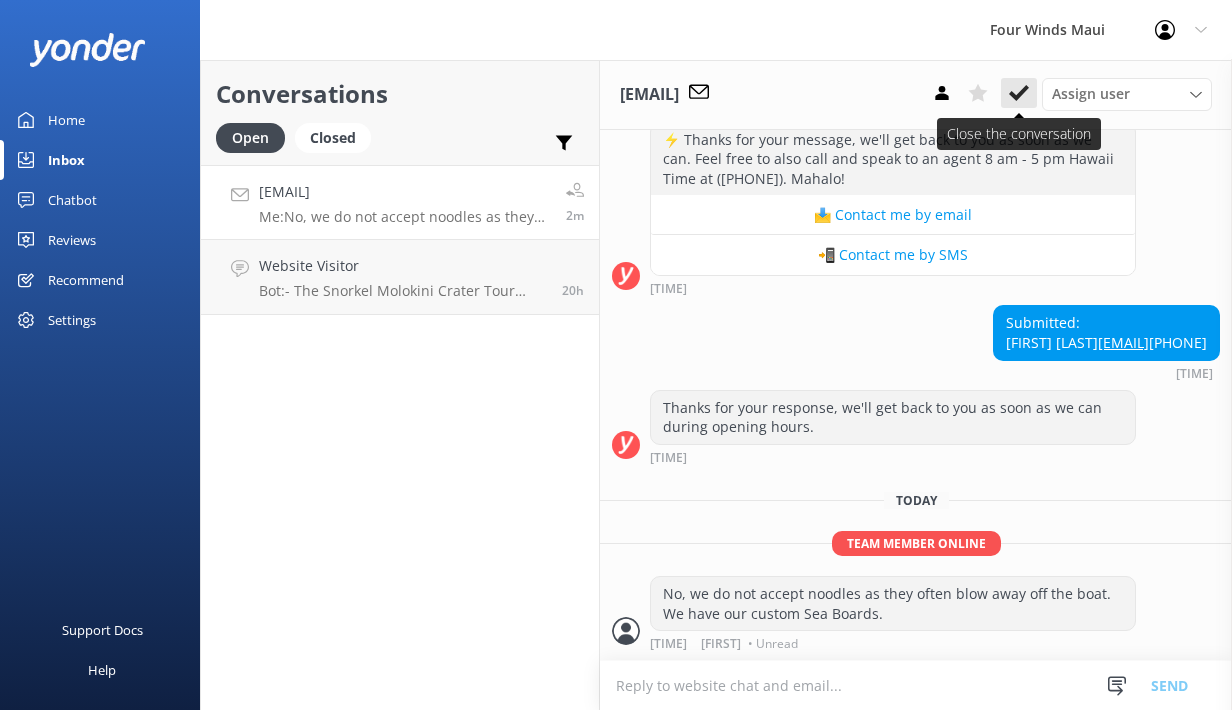 click 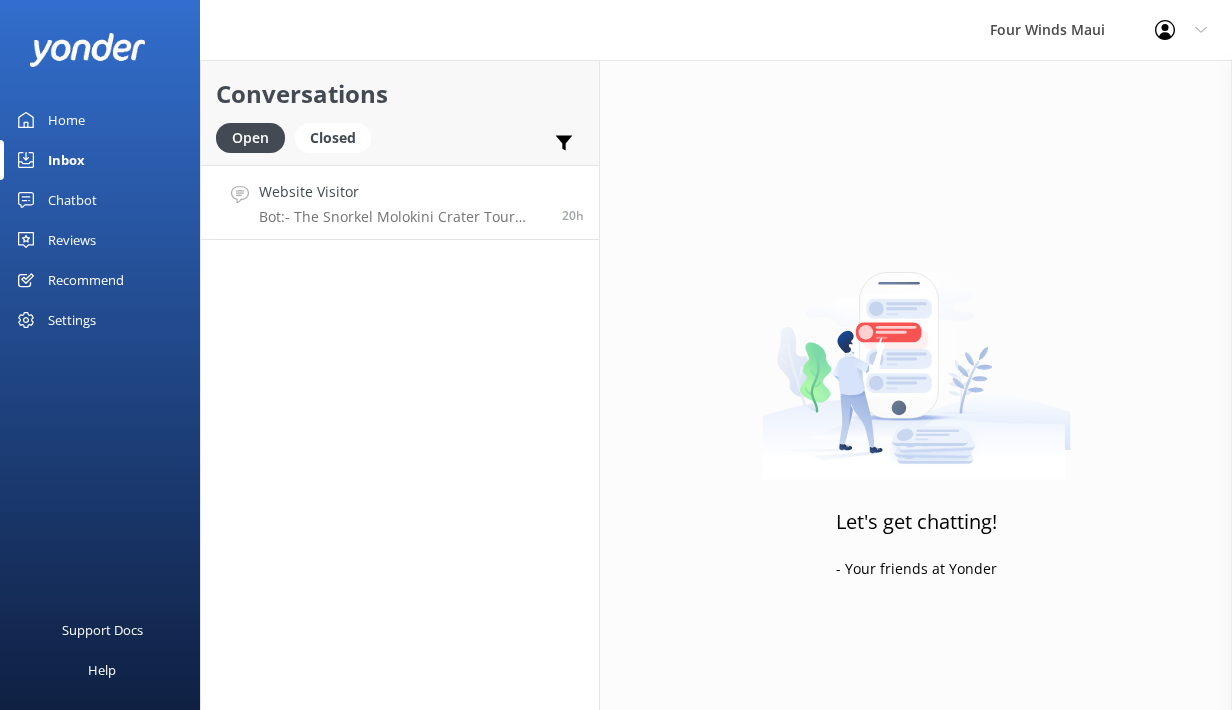 click on "Website Visitor Bot:  - The Snorkel Molokini Crater Tour offers the most time at Molokini Crater, with clear waters and vibrant marine life. It includes a 5-hour cruise, breakfast, lunch, and snorkeling gear.
- The Maui Magic does not have a glass-bottom viewing room, unlike the Four Winds, which offers a large glass-bottom viewing area.
- If you prefer a shorter trip with a higher chance of seeing turtles, the Snorkel Coral Gardens Tour might be a better option.
For more details, you can compare the tours at [URL]. 20h" at bounding box center [400, 202] 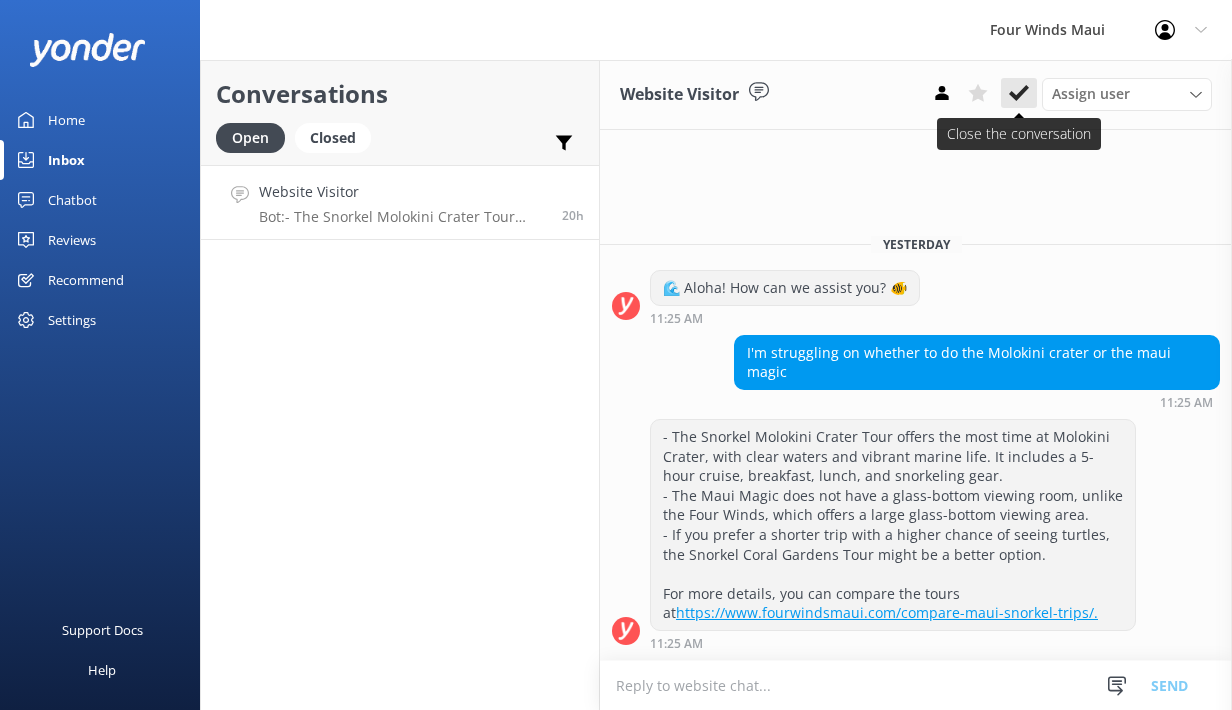 click 